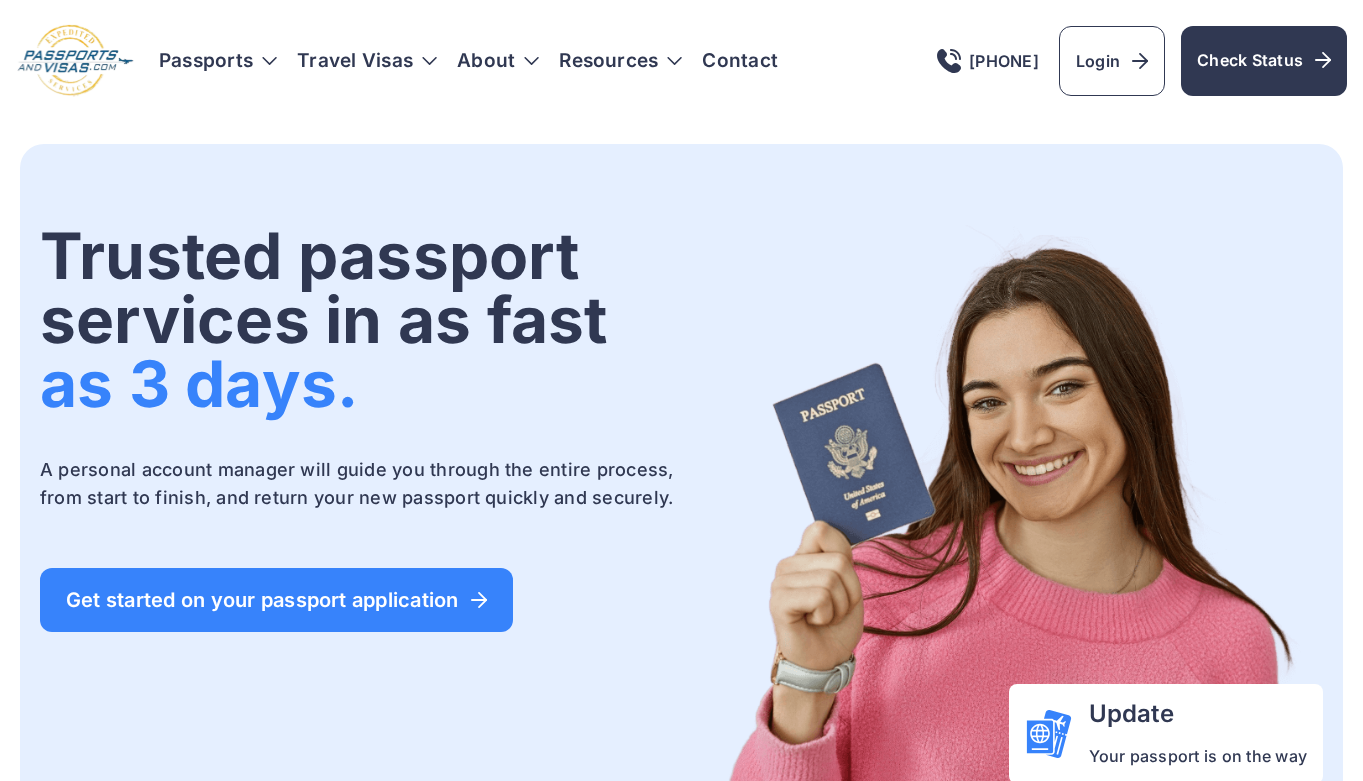 scroll, scrollTop: 0, scrollLeft: 0, axis: both 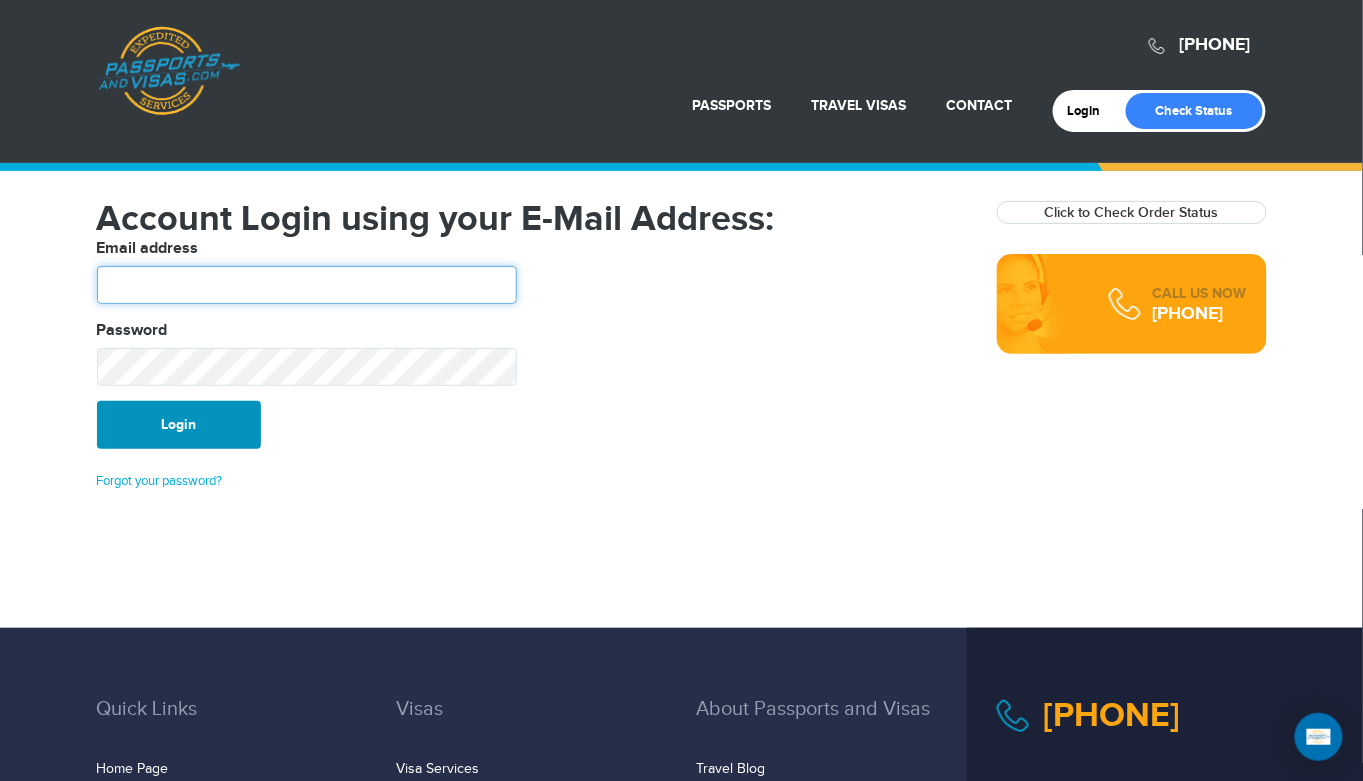 type on "******" 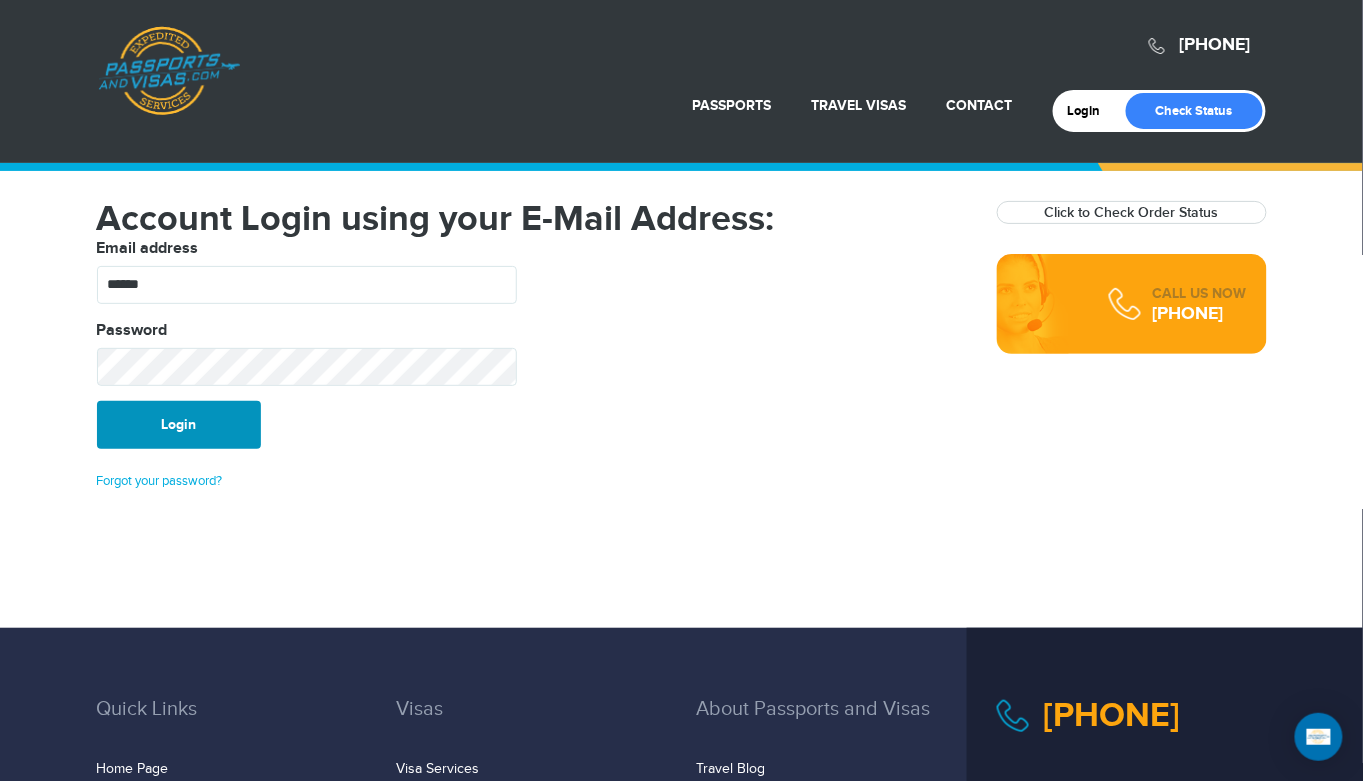 click on "Login" at bounding box center [179, 425] 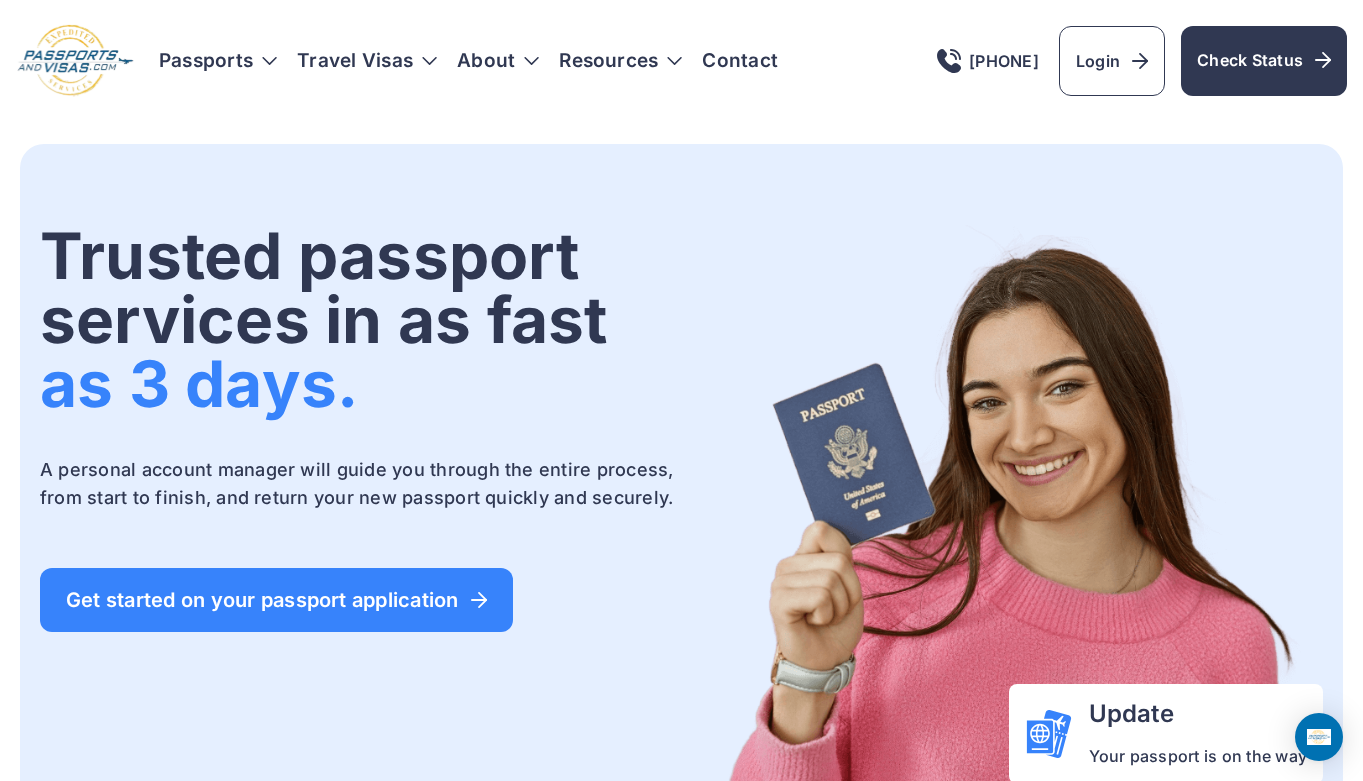scroll, scrollTop: 0, scrollLeft: 0, axis: both 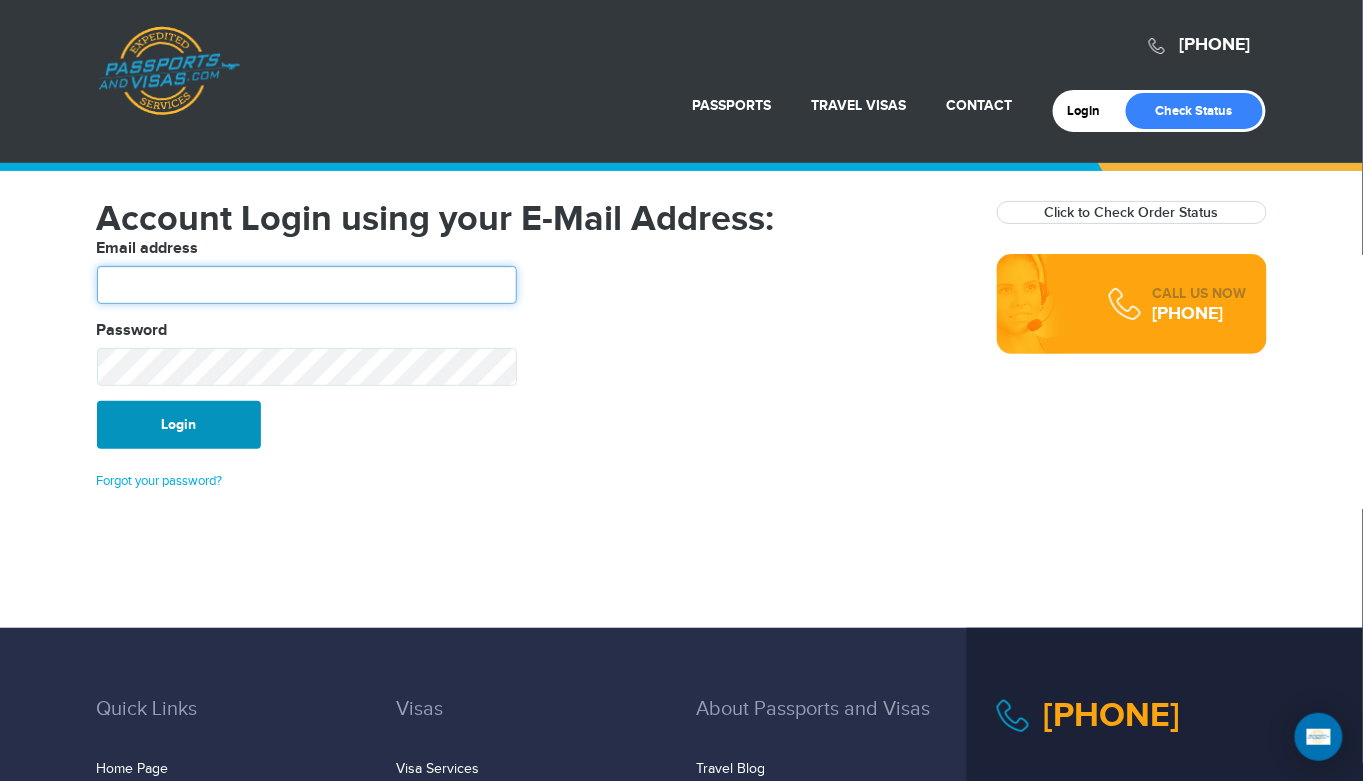 type on "******" 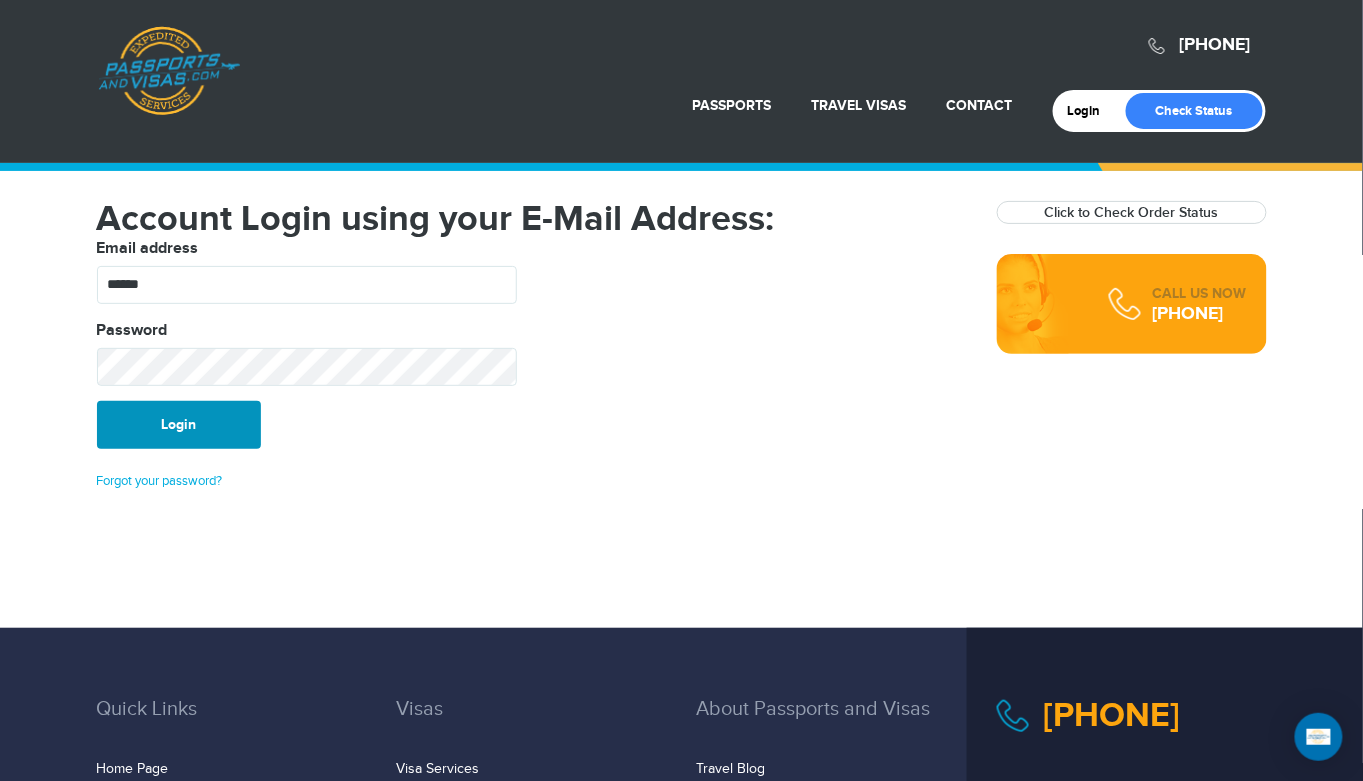 click on "Login" at bounding box center [179, 425] 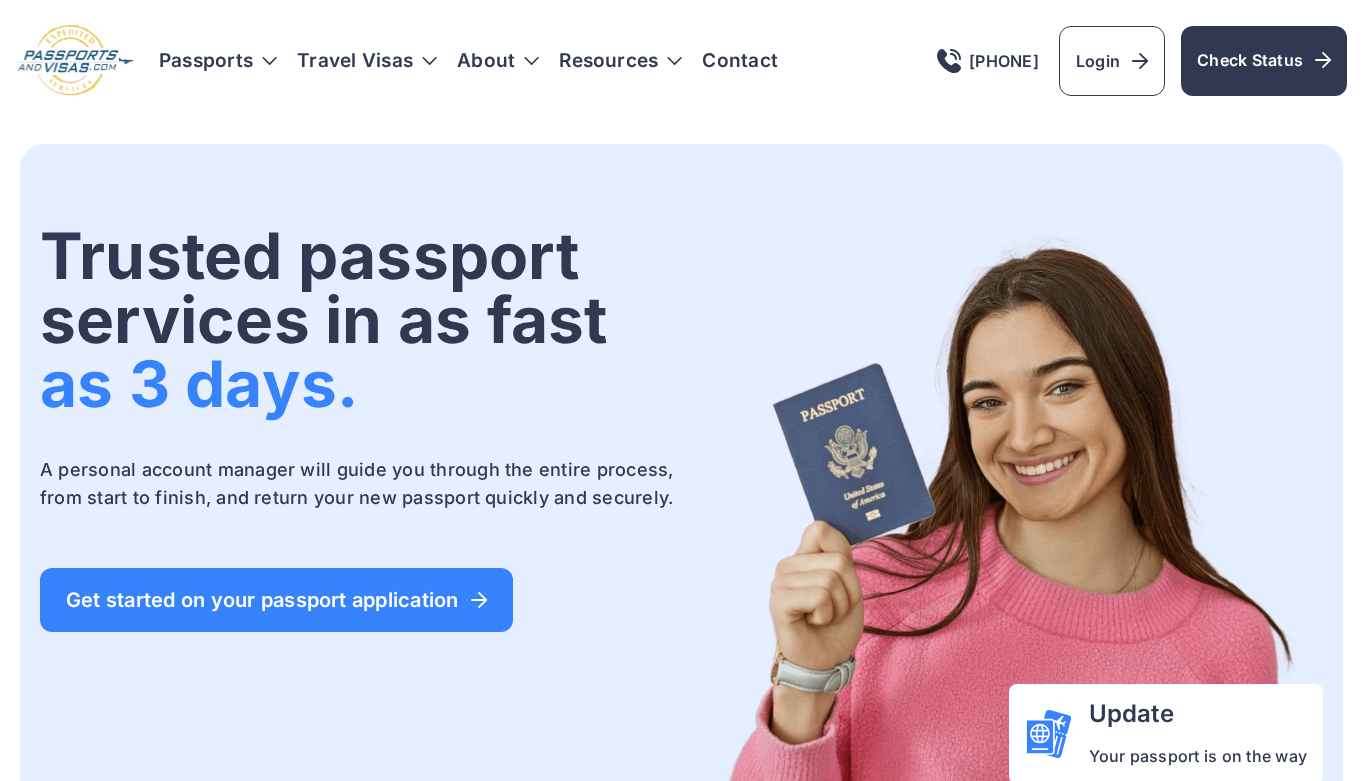 scroll, scrollTop: 0, scrollLeft: 0, axis: both 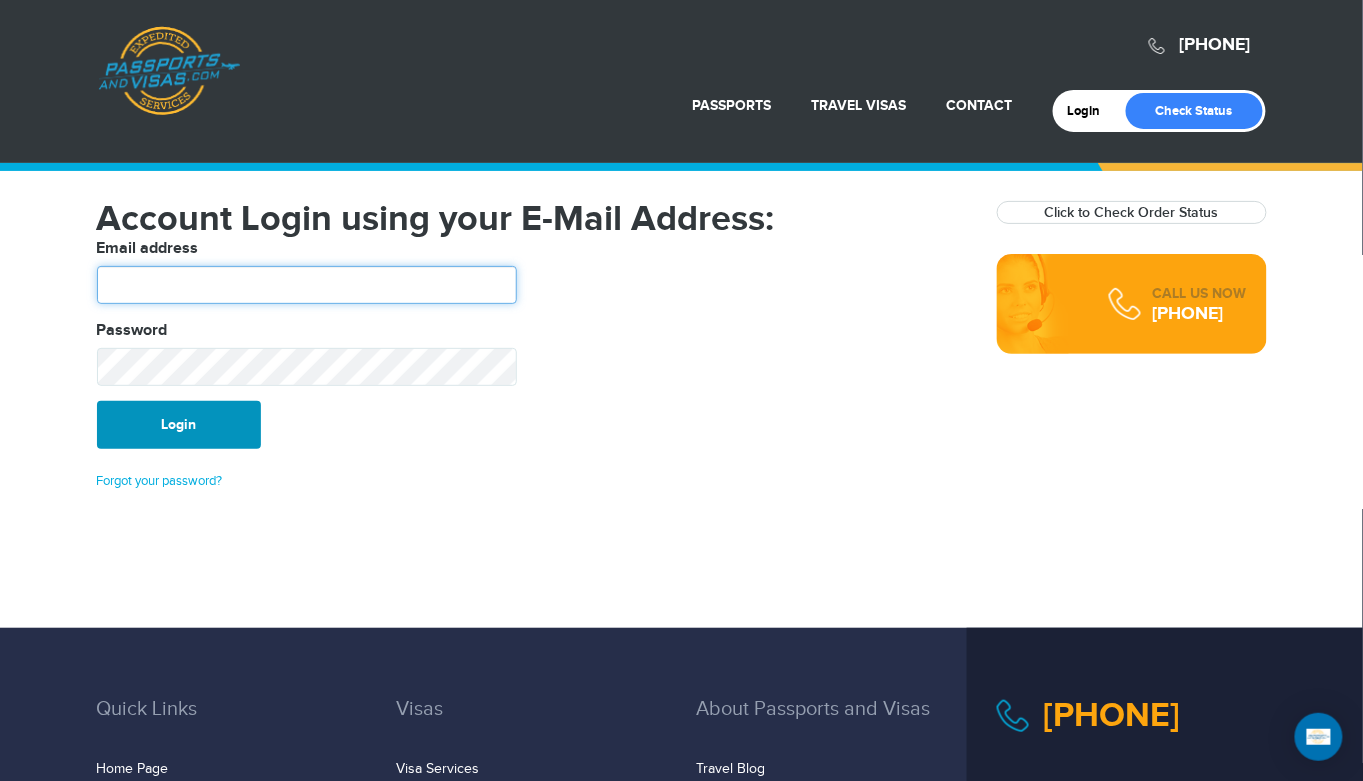 type on "******" 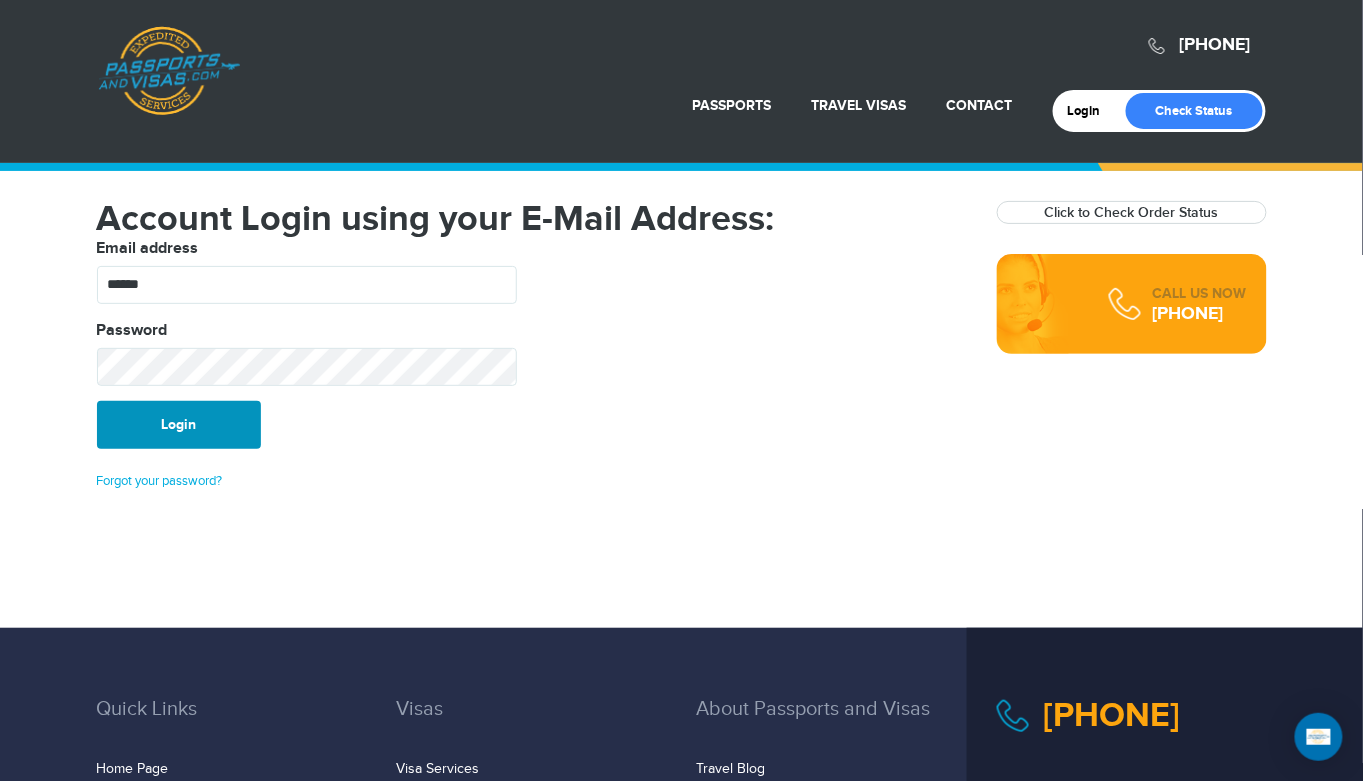click on "Login" at bounding box center (179, 425) 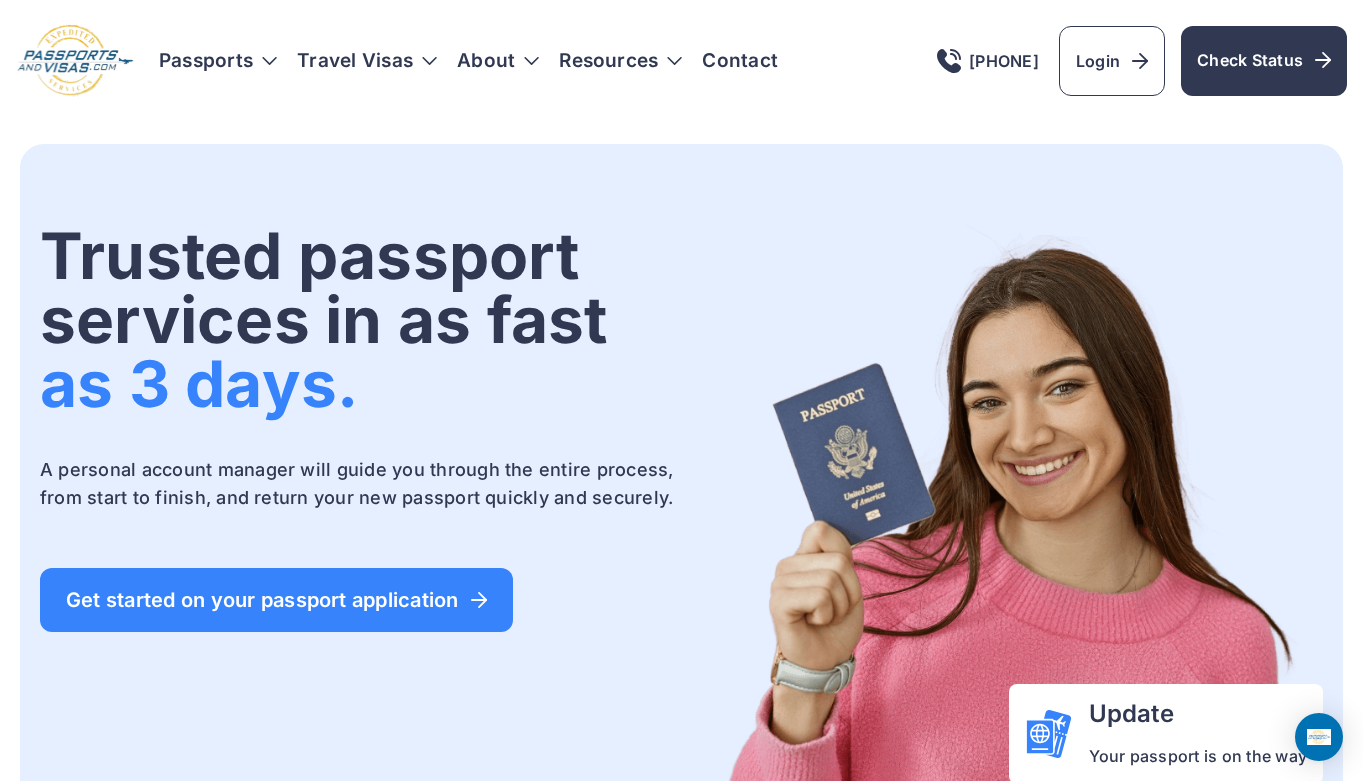 scroll, scrollTop: 0, scrollLeft: 0, axis: both 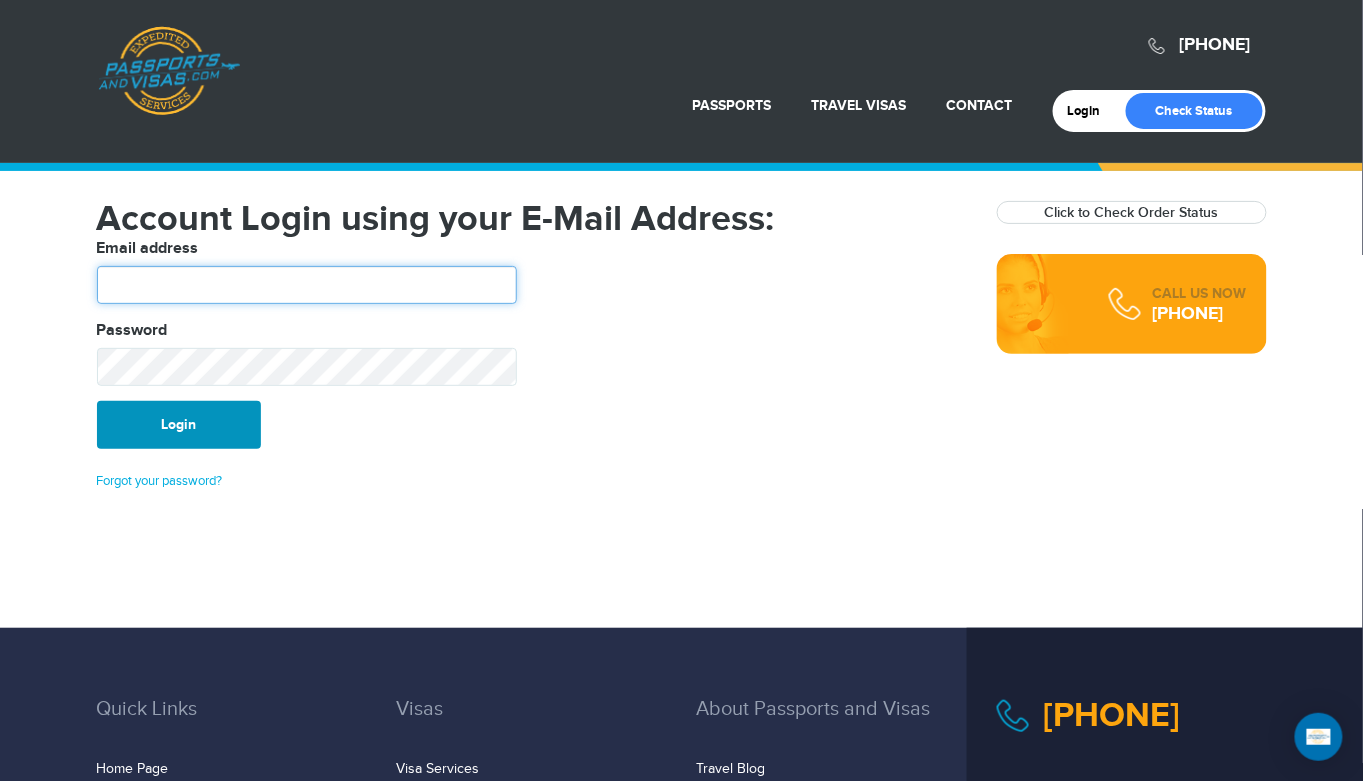 type on "******" 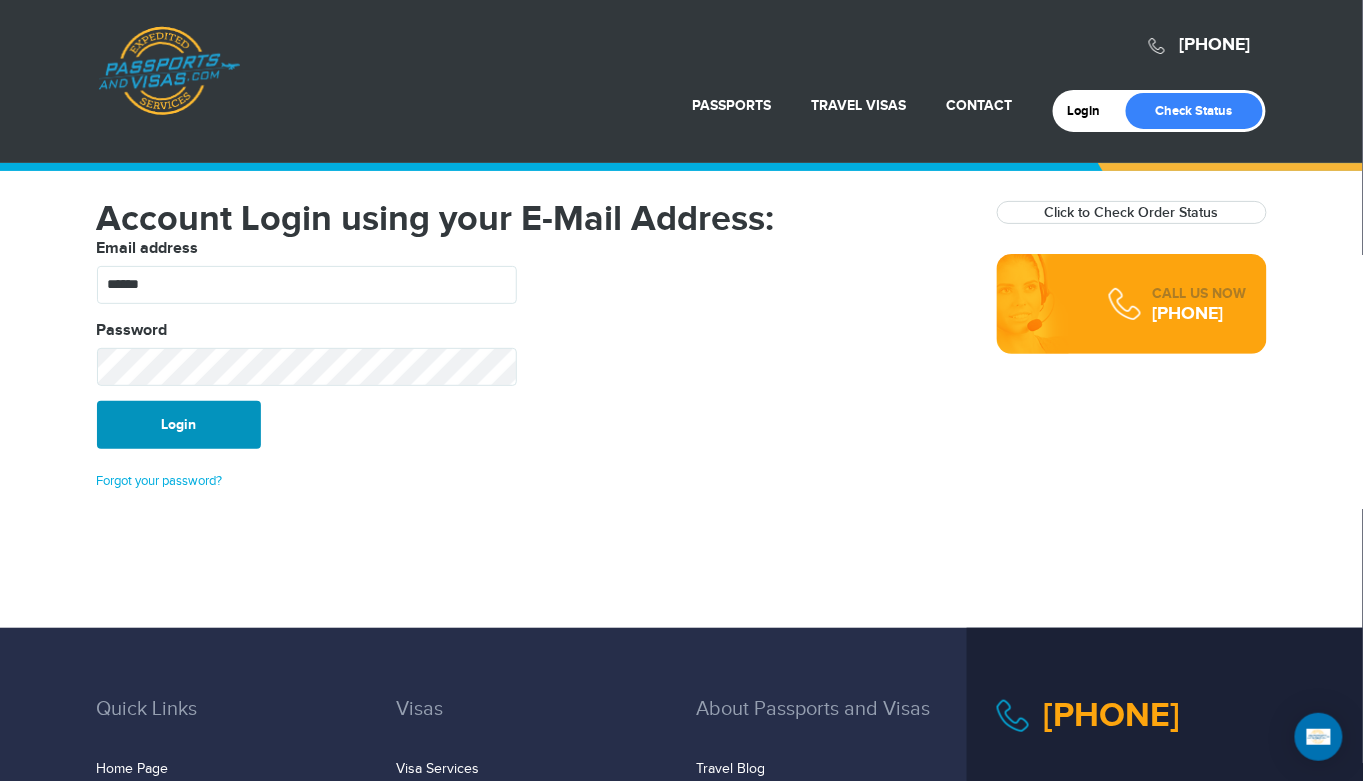 click on "Login" at bounding box center [179, 425] 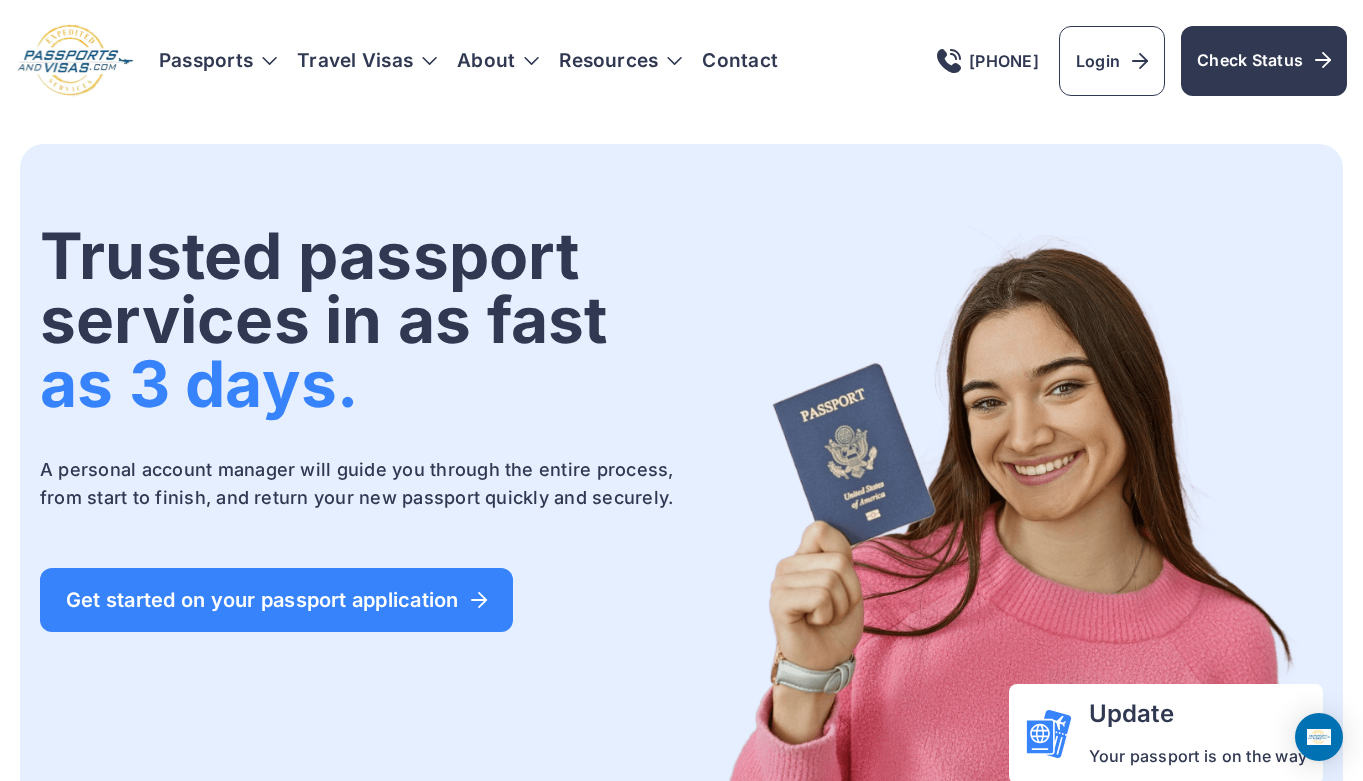 scroll, scrollTop: 0, scrollLeft: 0, axis: both 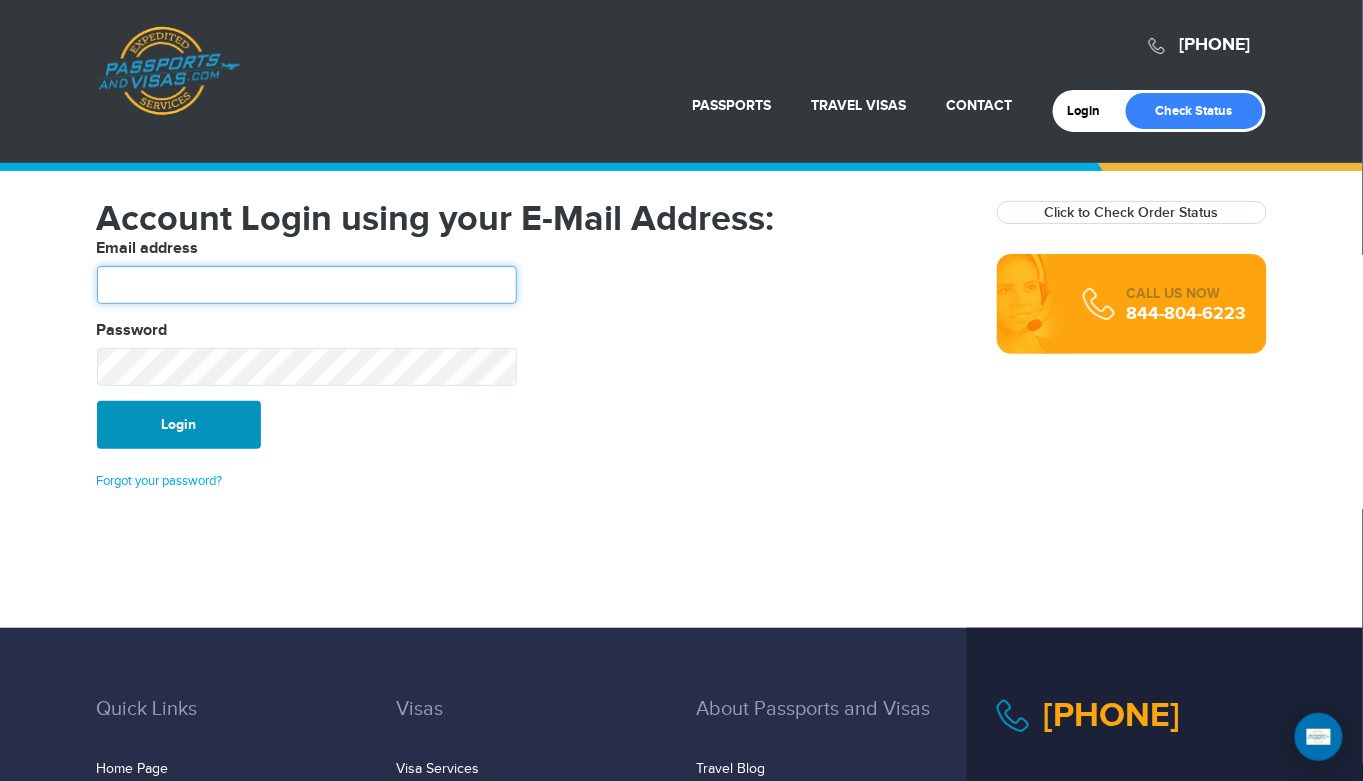 type on "******" 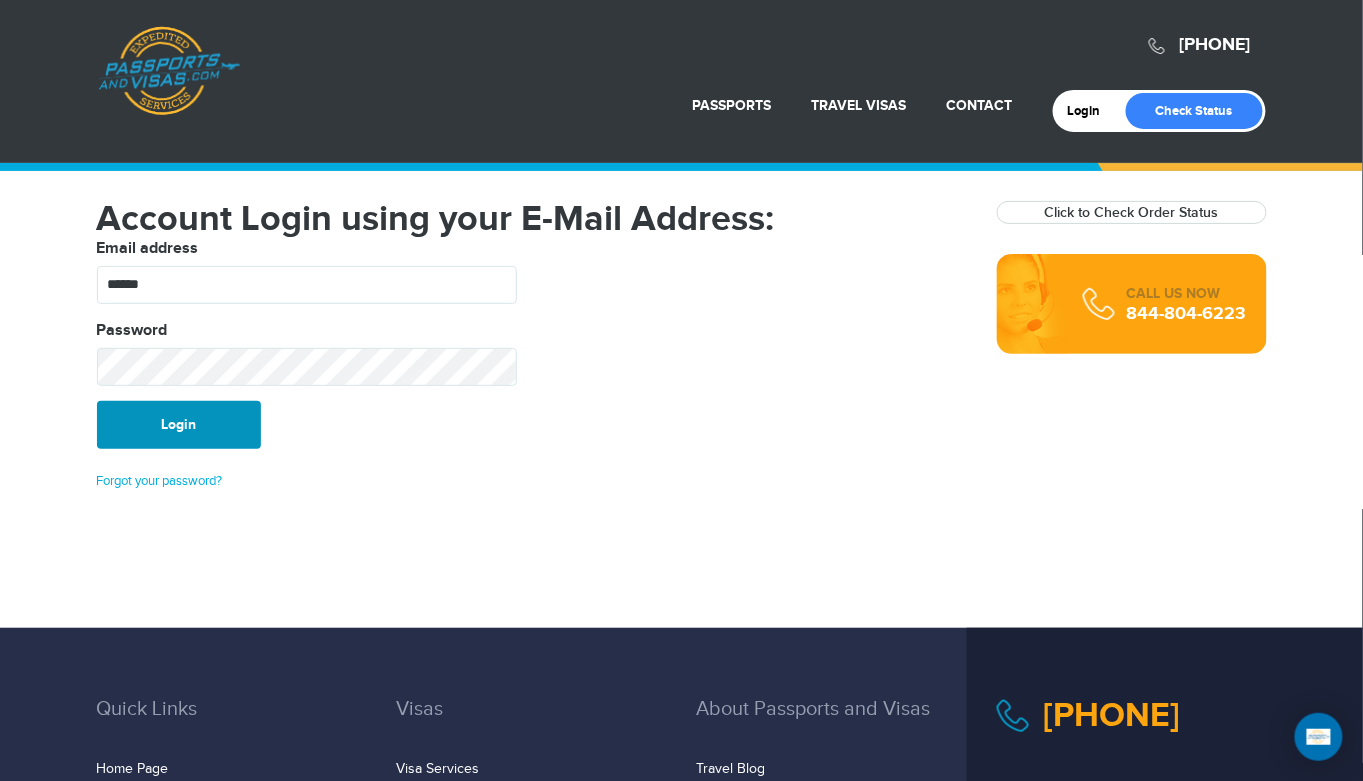 click on "Login" at bounding box center [179, 425] 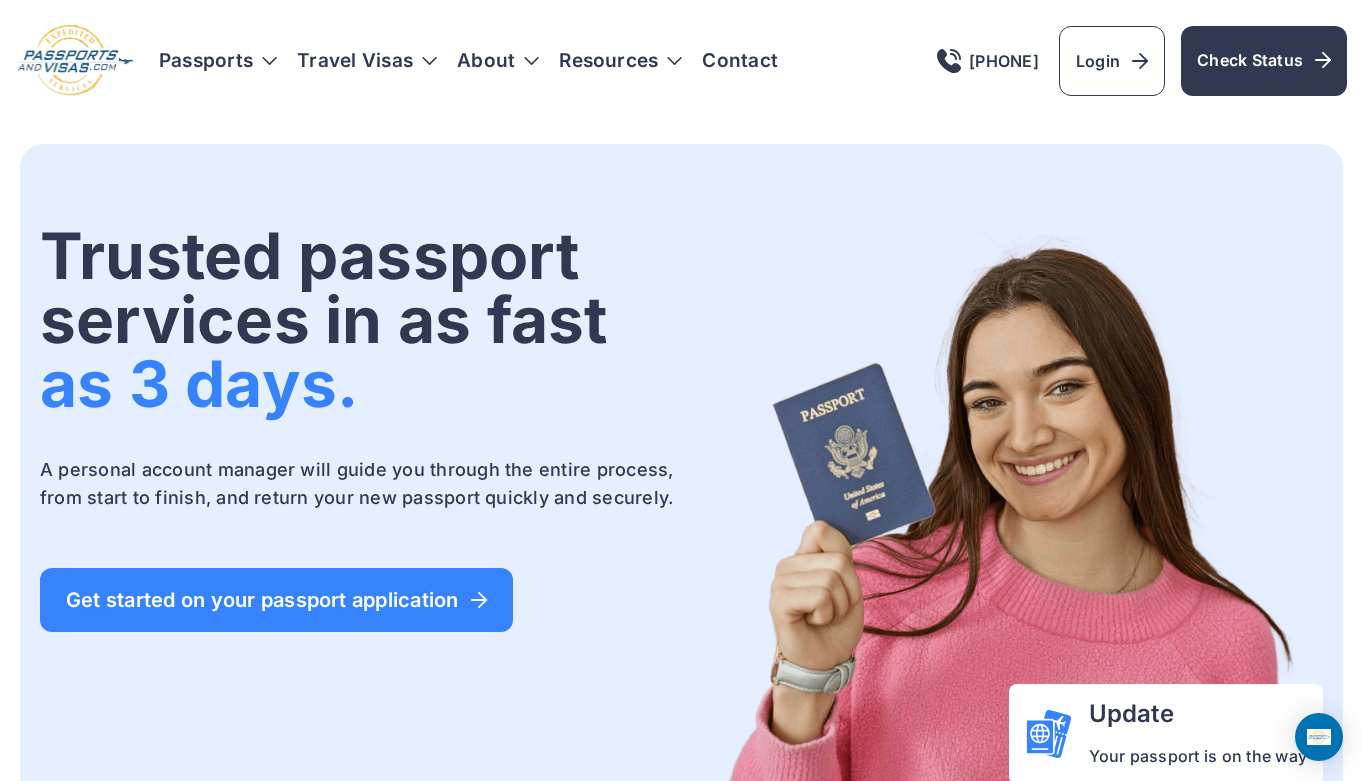scroll, scrollTop: 0, scrollLeft: 0, axis: both 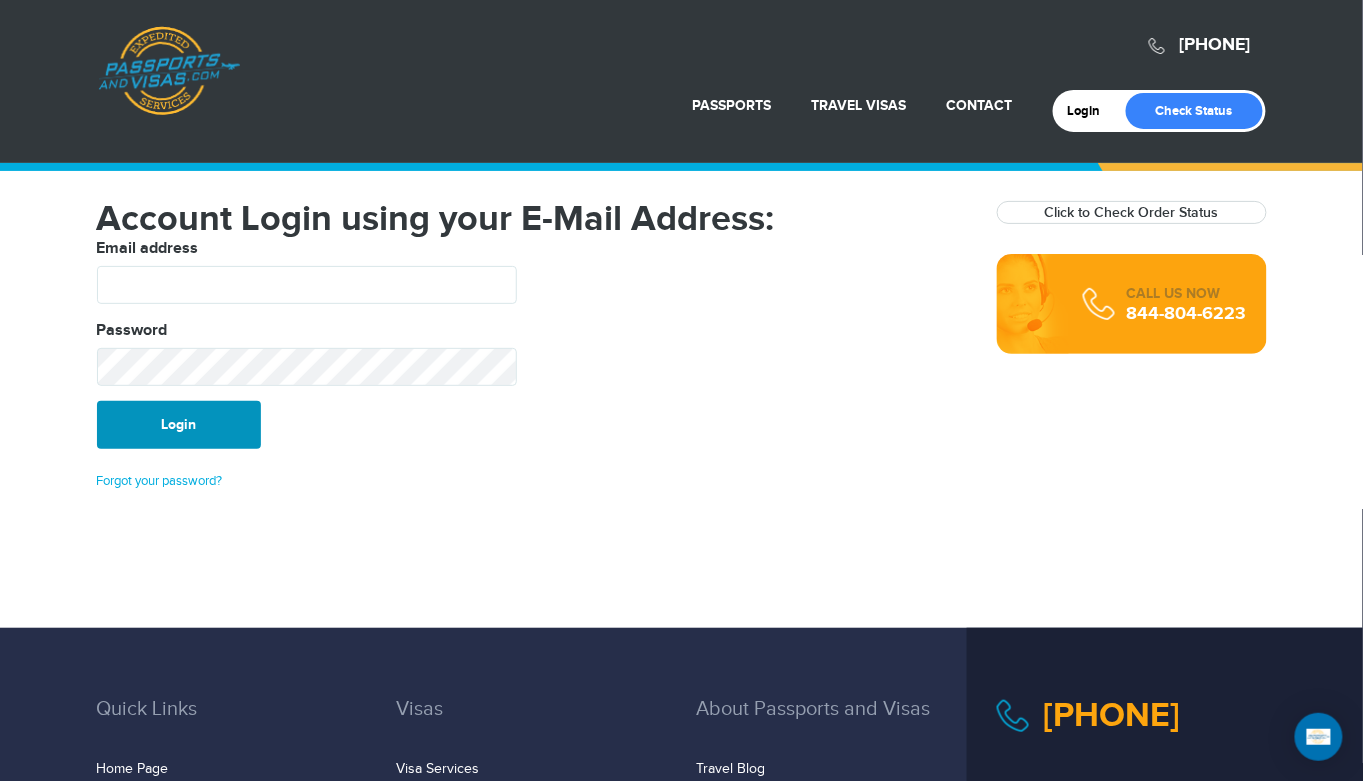 type on "******" 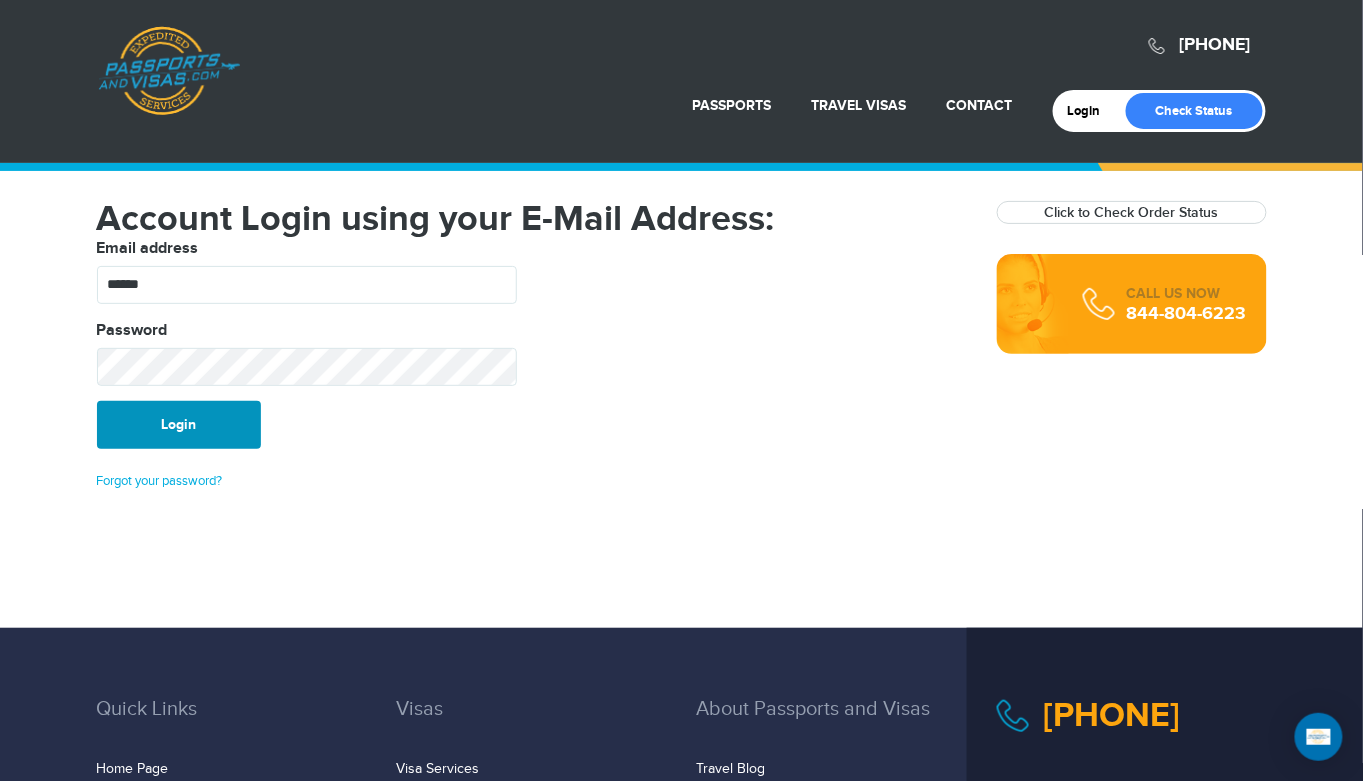click on "Login" at bounding box center (179, 425) 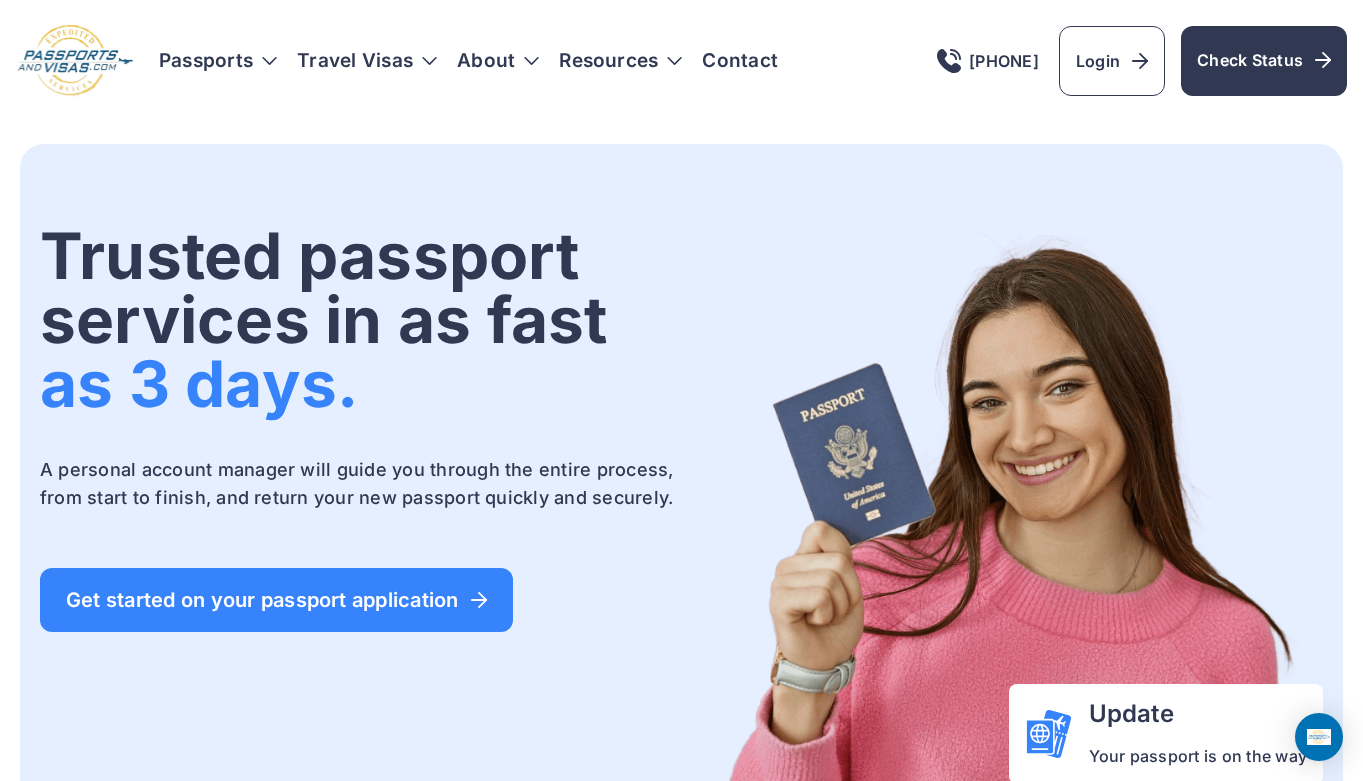 scroll, scrollTop: 0, scrollLeft: 0, axis: both 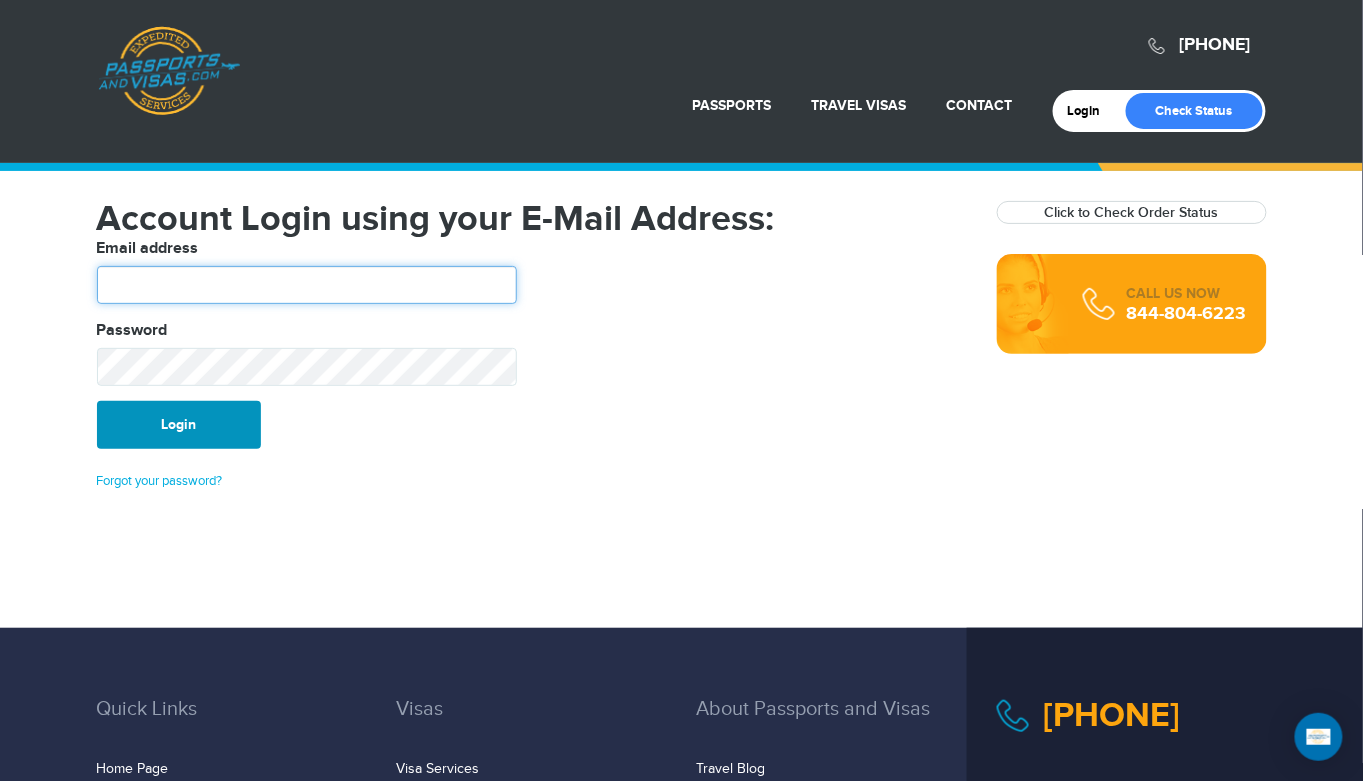 type on "******" 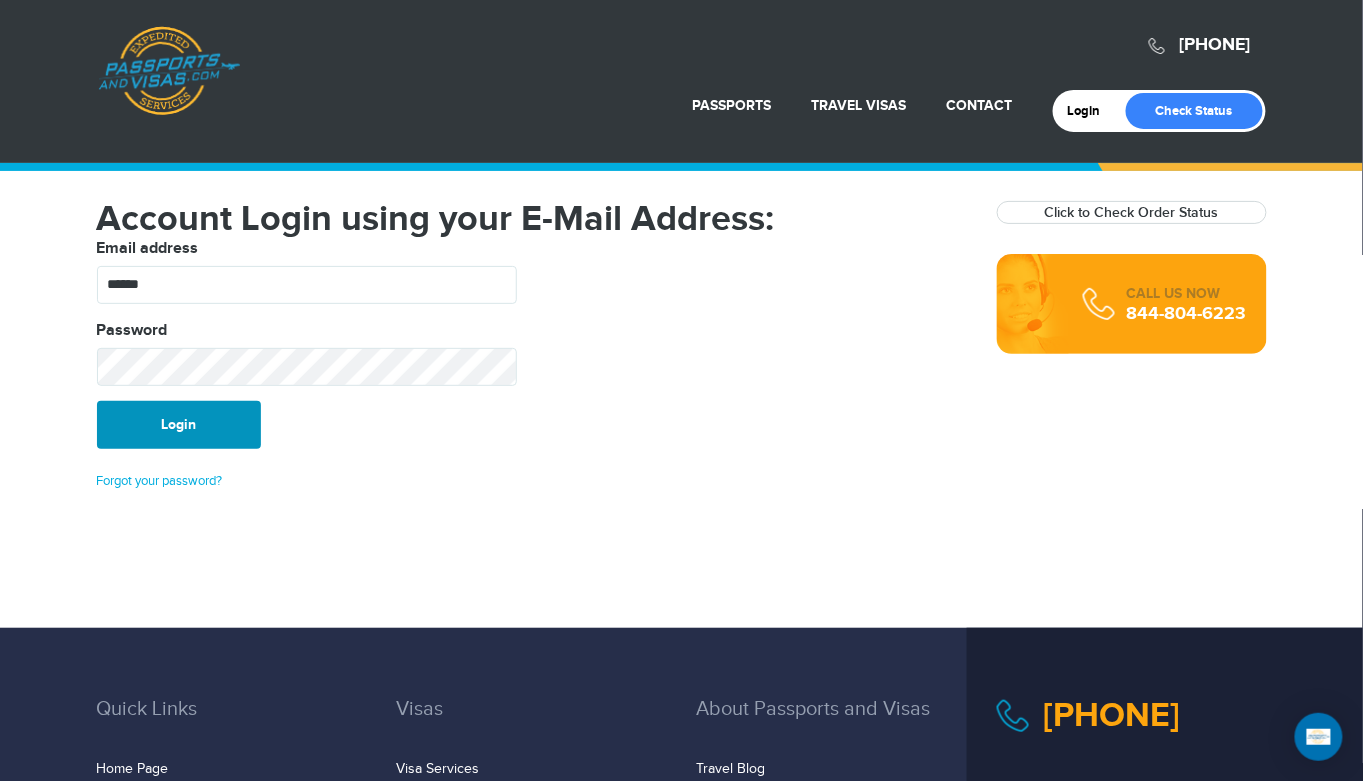 click on "Login" at bounding box center (179, 425) 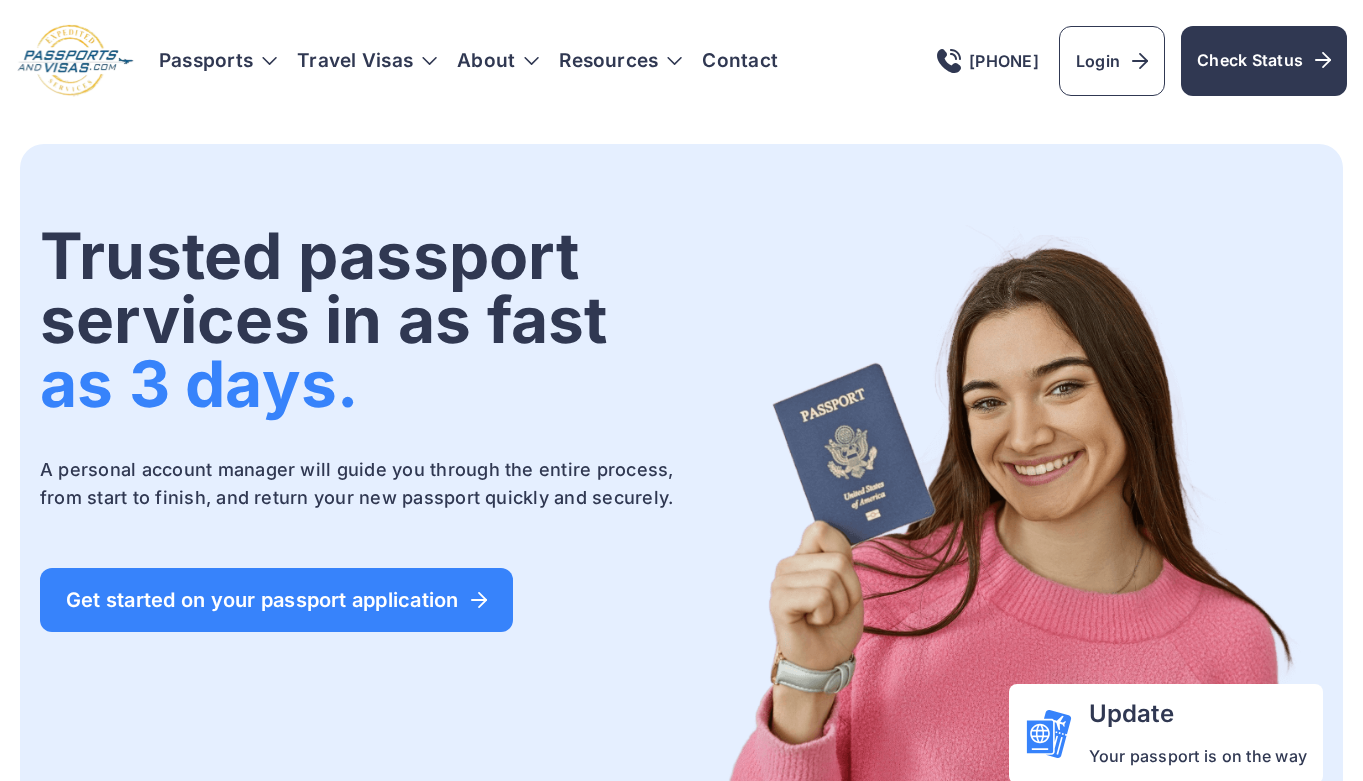 scroll, scrollTop: 0, scrollLeft: 0, axis: both 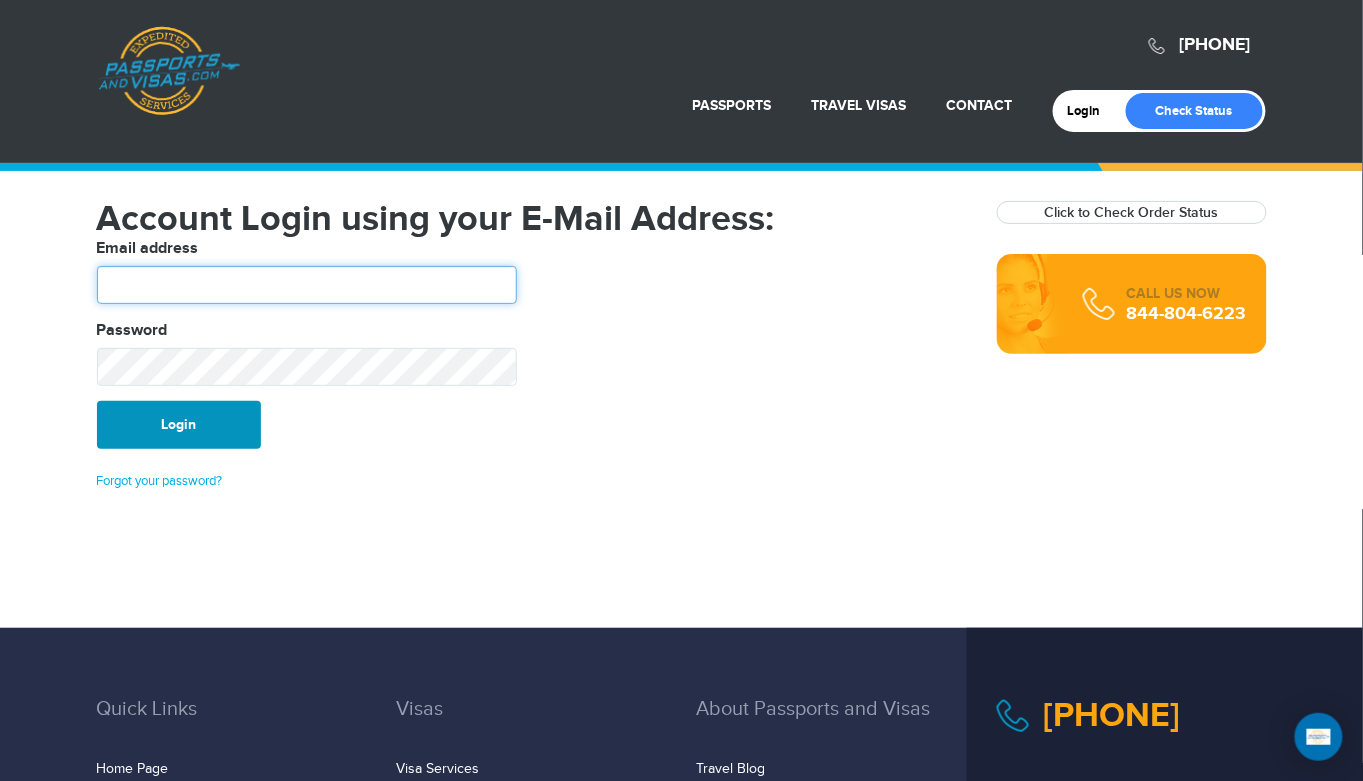 type on "******" 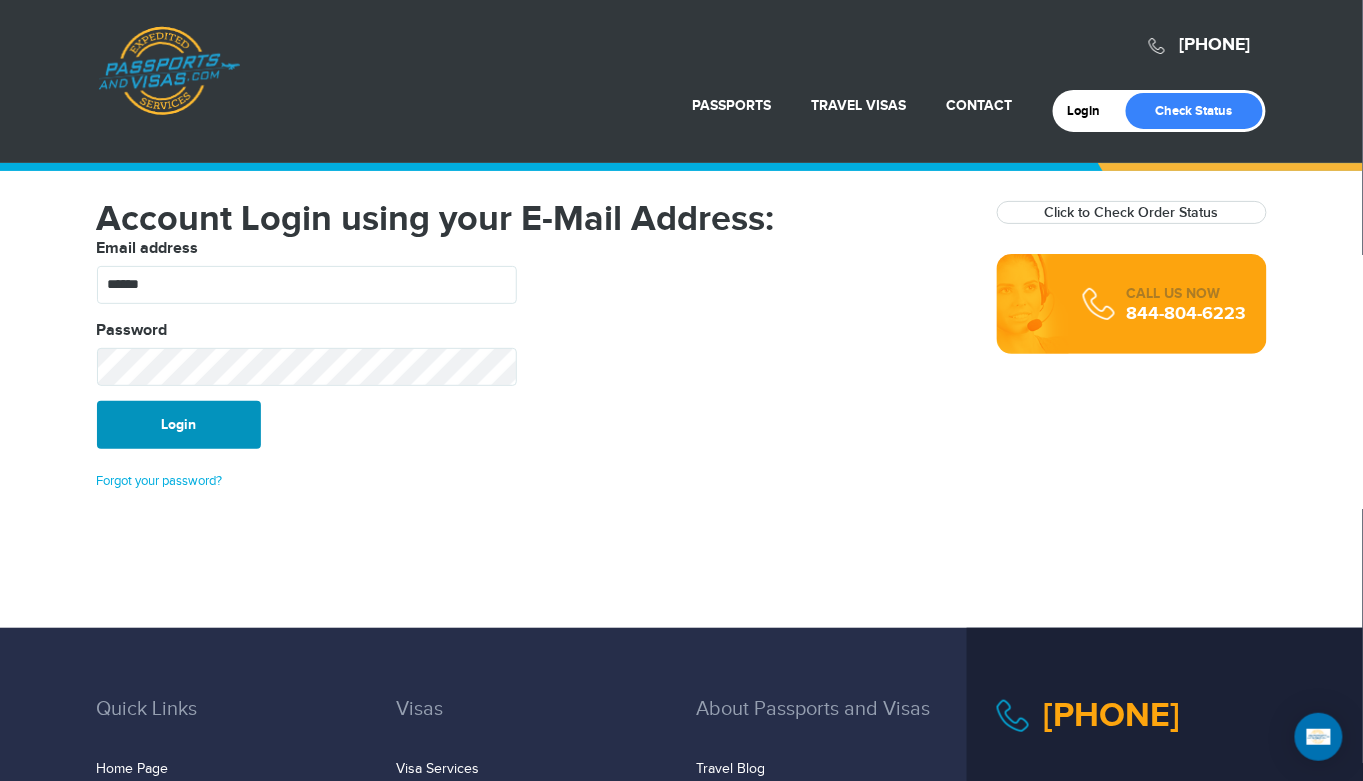 click on "Login" at bounding box center [179, 425] 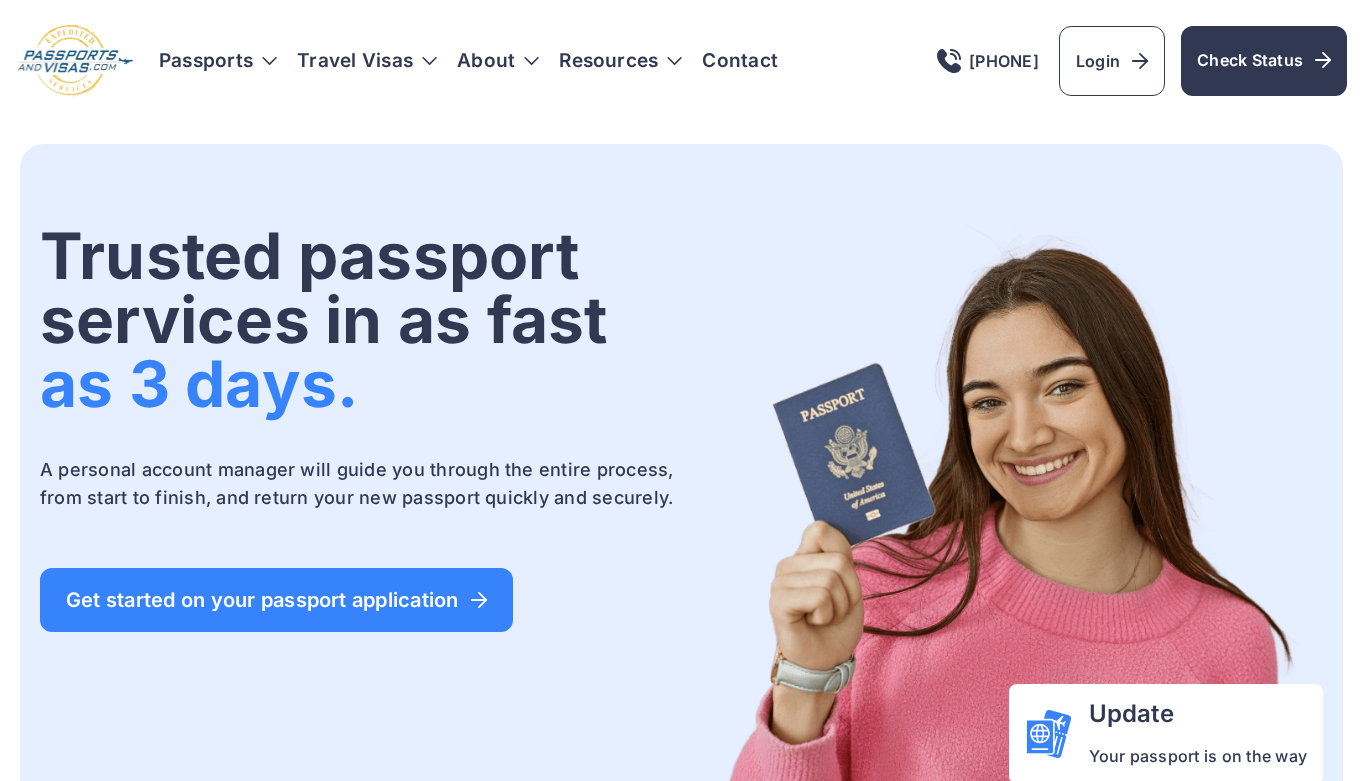 scroll, scrollTop: 0, scrollLeft: 0, axis: both 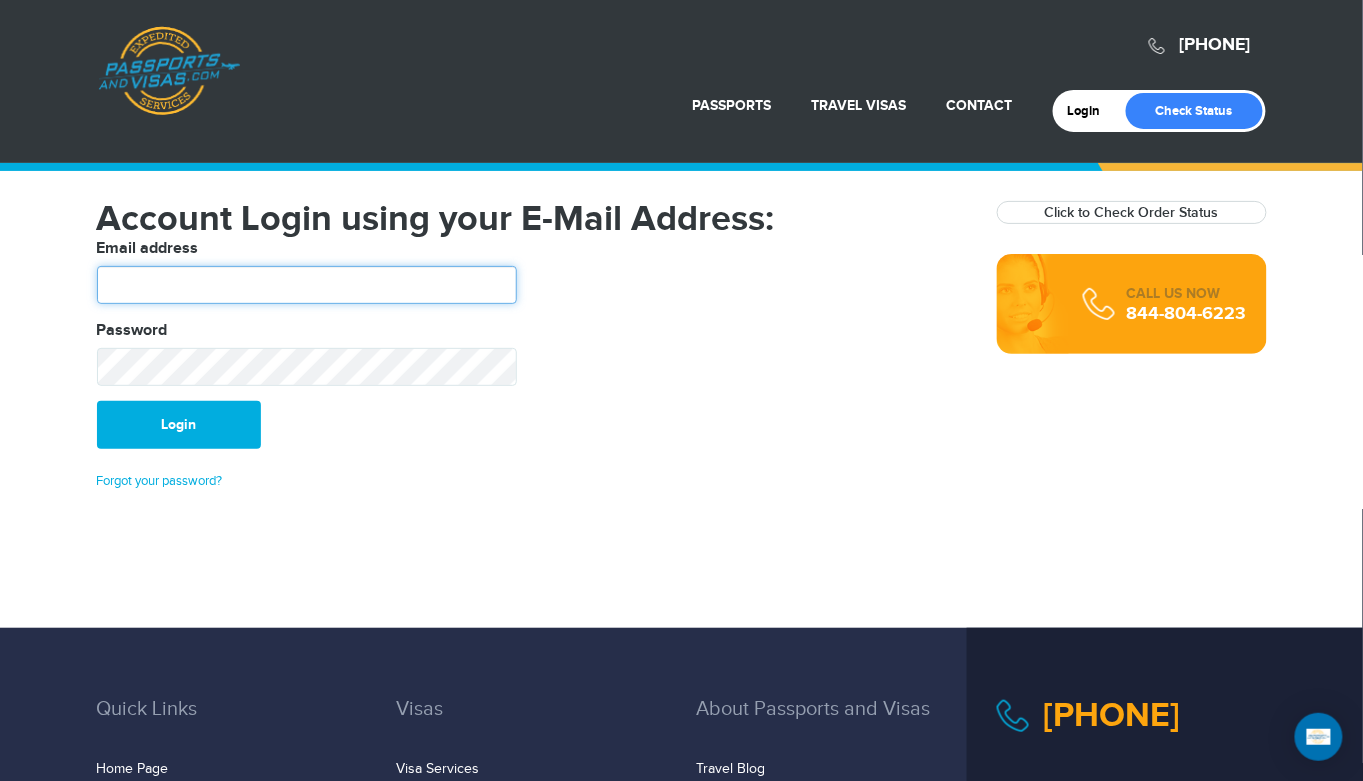 click at bounding box center (307, 285) 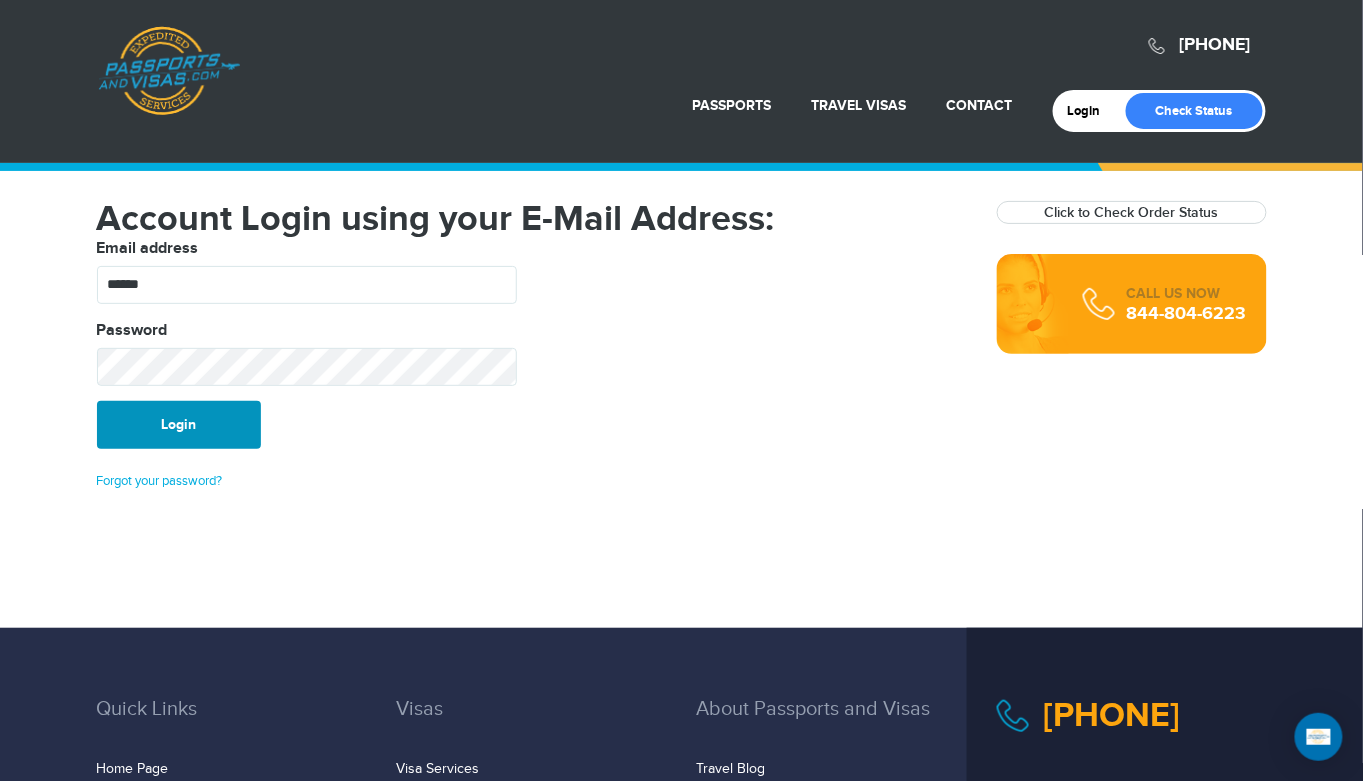 click on "Login" at bounding box center [179, 425] 